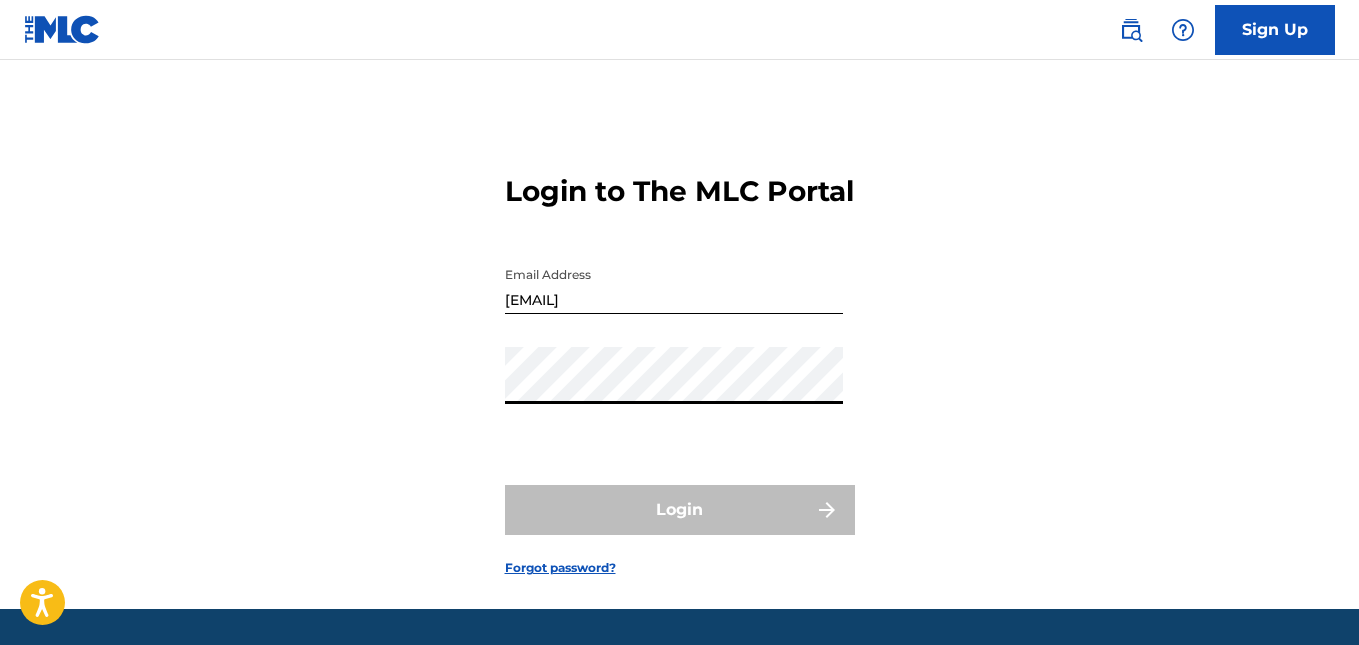 scroll, scrollTop: 0, scrollLeft: 0, axis: both 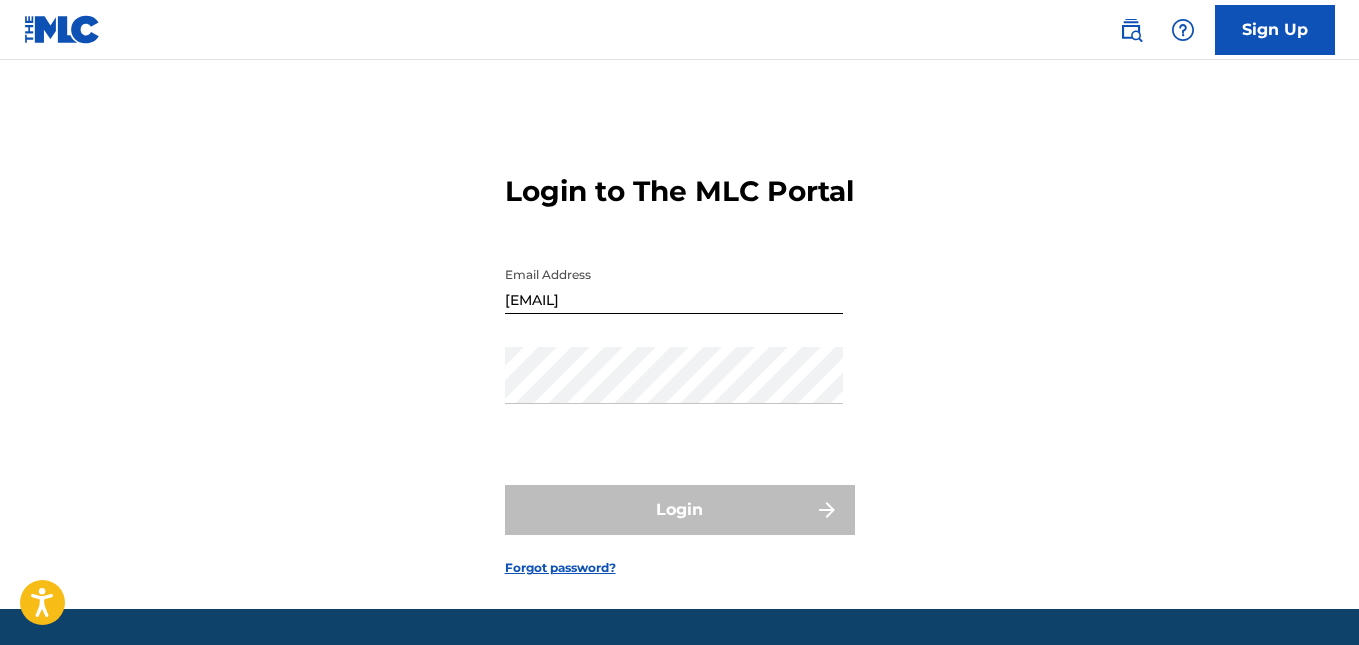 drag, startPoint x: 0, startPoint y: 0, endPoint x: 435, endPoint y: 472, distance: 641.8793 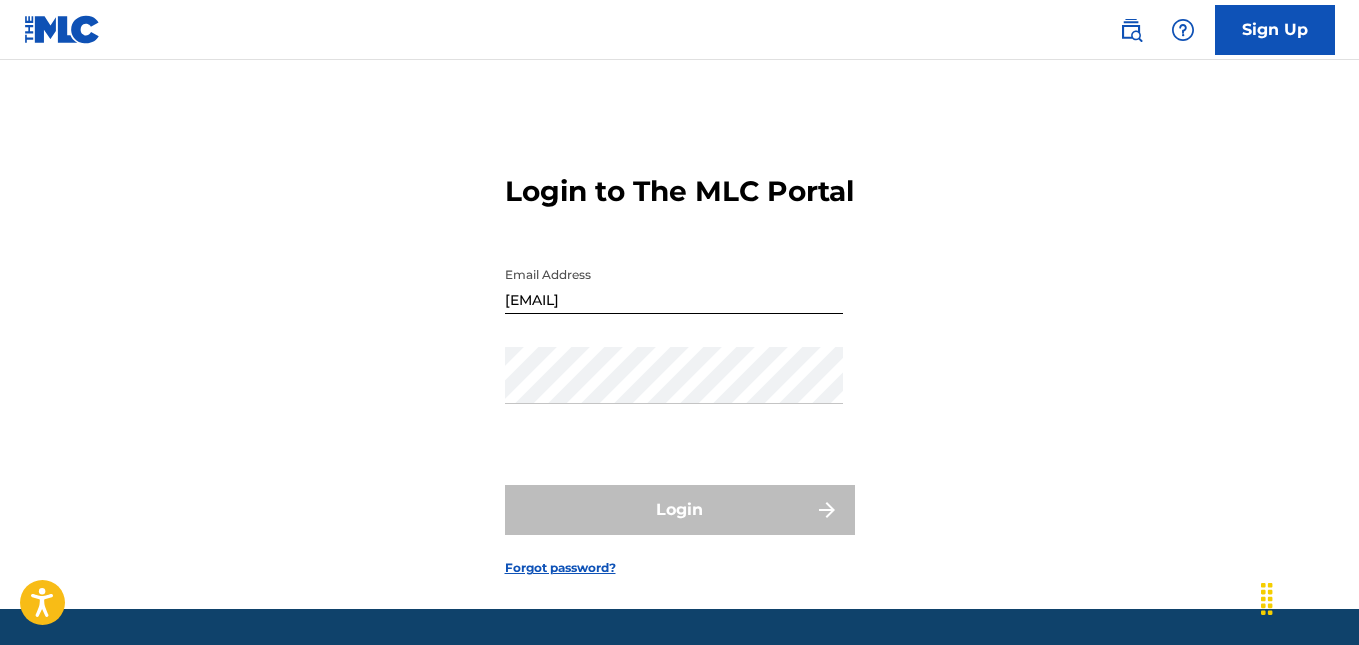 click on "Login to The MLC Portal Email Address [EMAIL] Password Login Forgot password?" at bounding box center [679, 359] 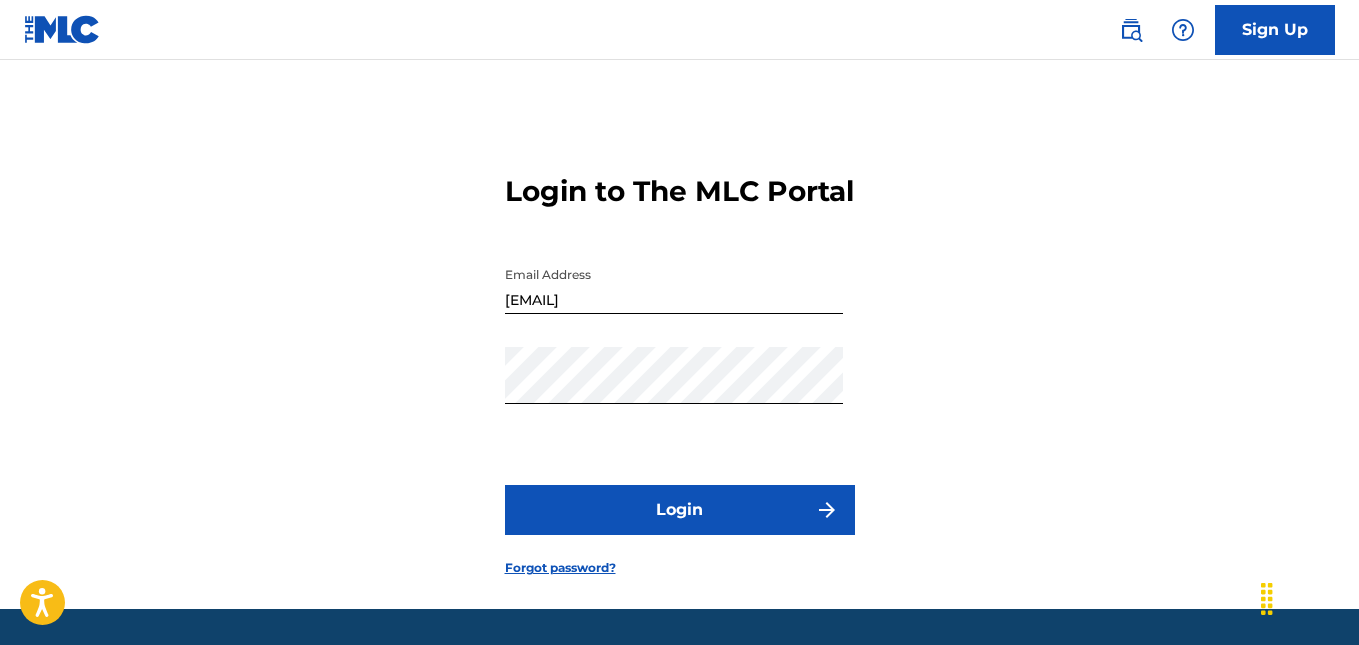 click on "Login" at bounding box center [680, 510] 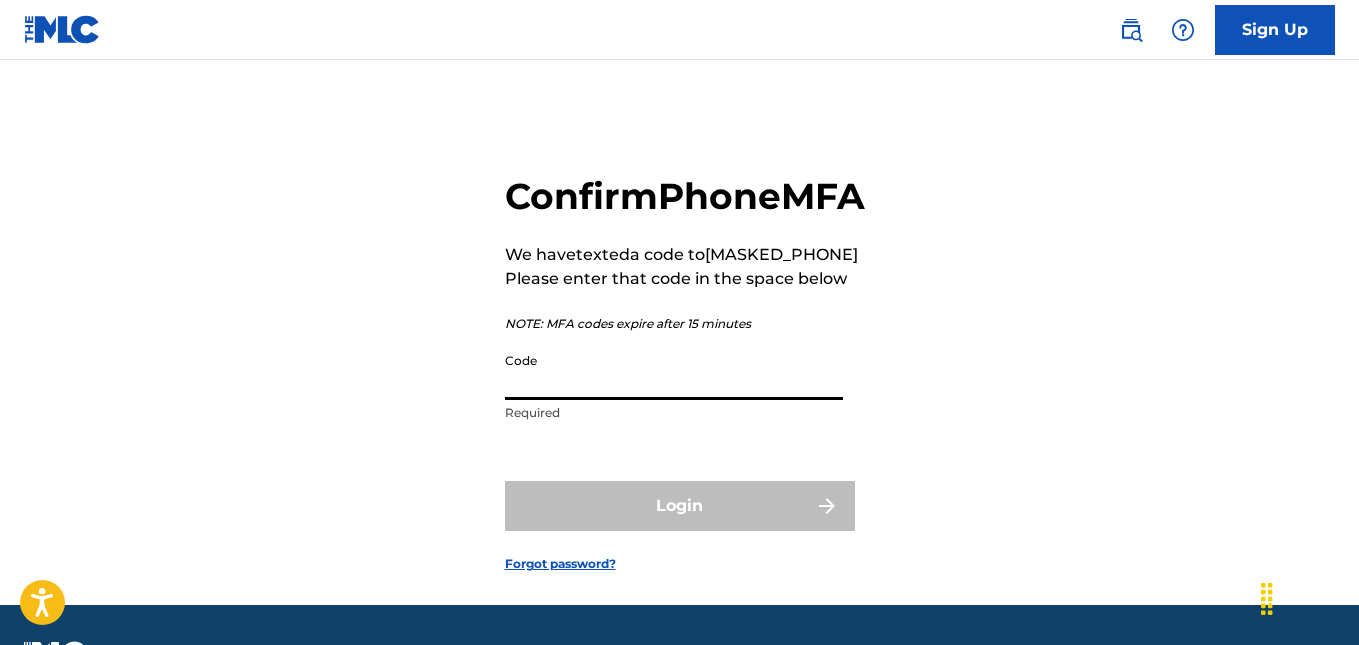 click on "Code" at bounding box center [674, 371] 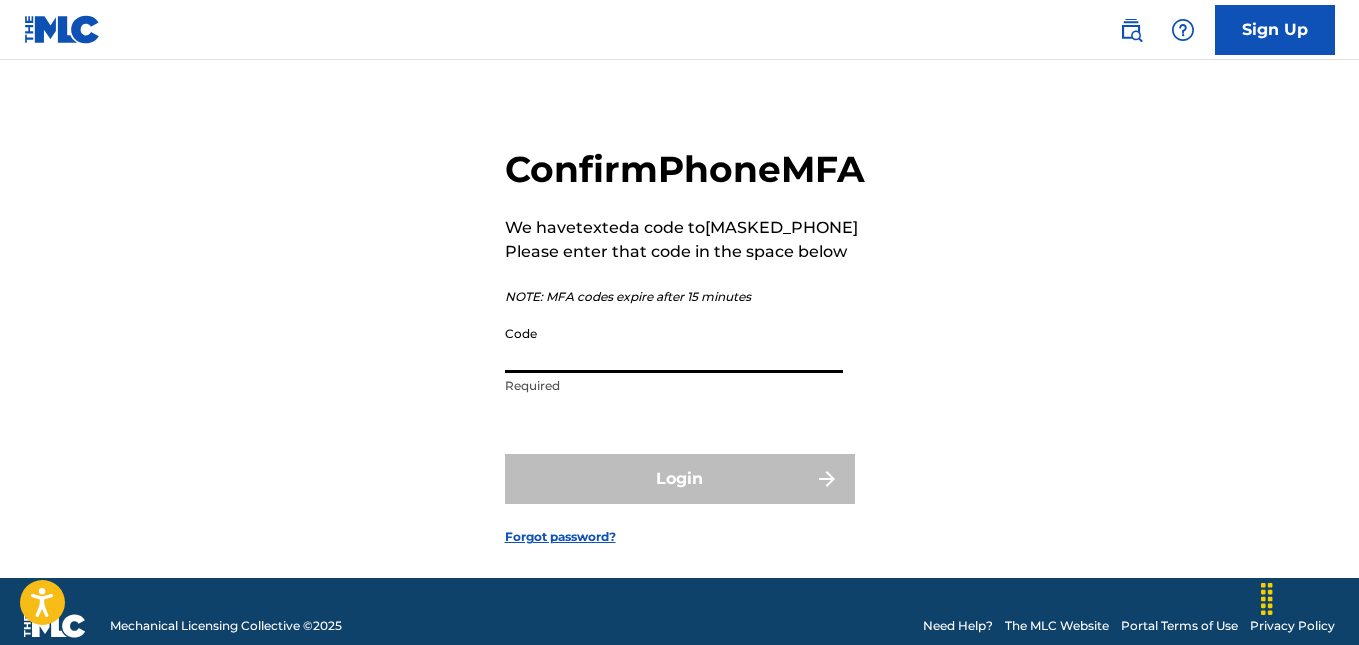 scroll, scrollTop: 0, scrollLeft: 0, axis: both 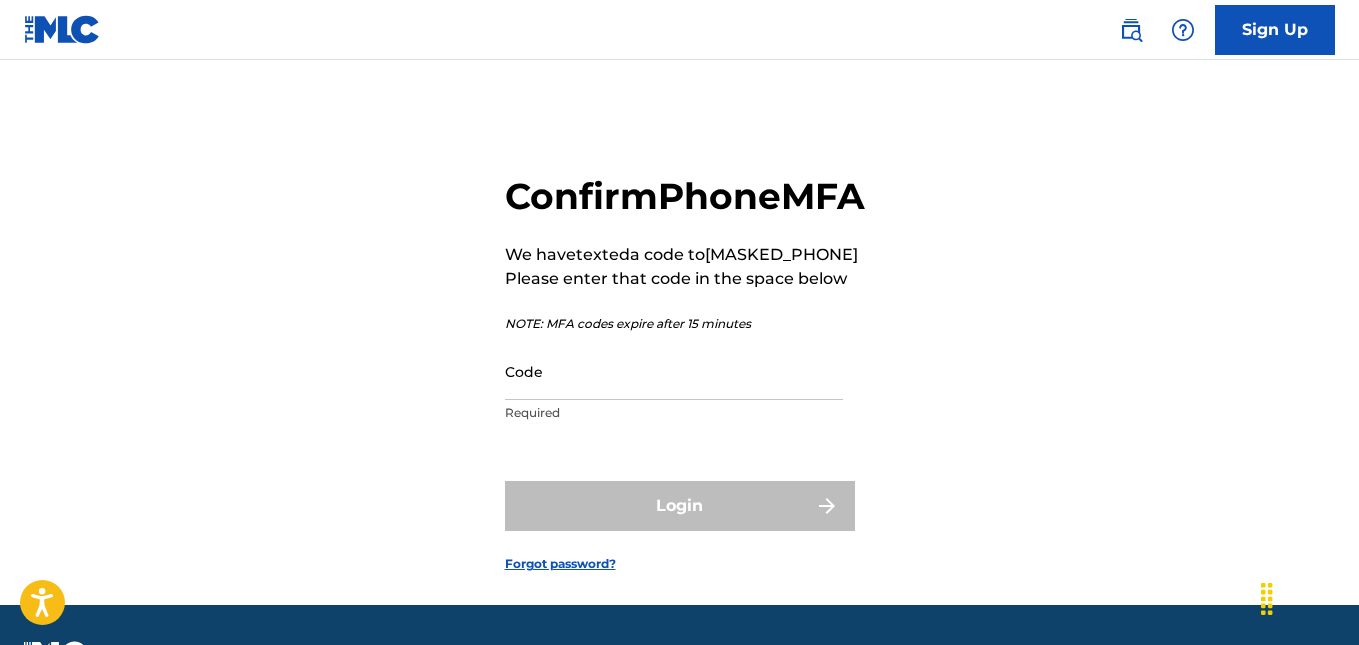 click on "We have  texted   a code to  [MASKED_PHONE]" at bounding box center [685, 255] 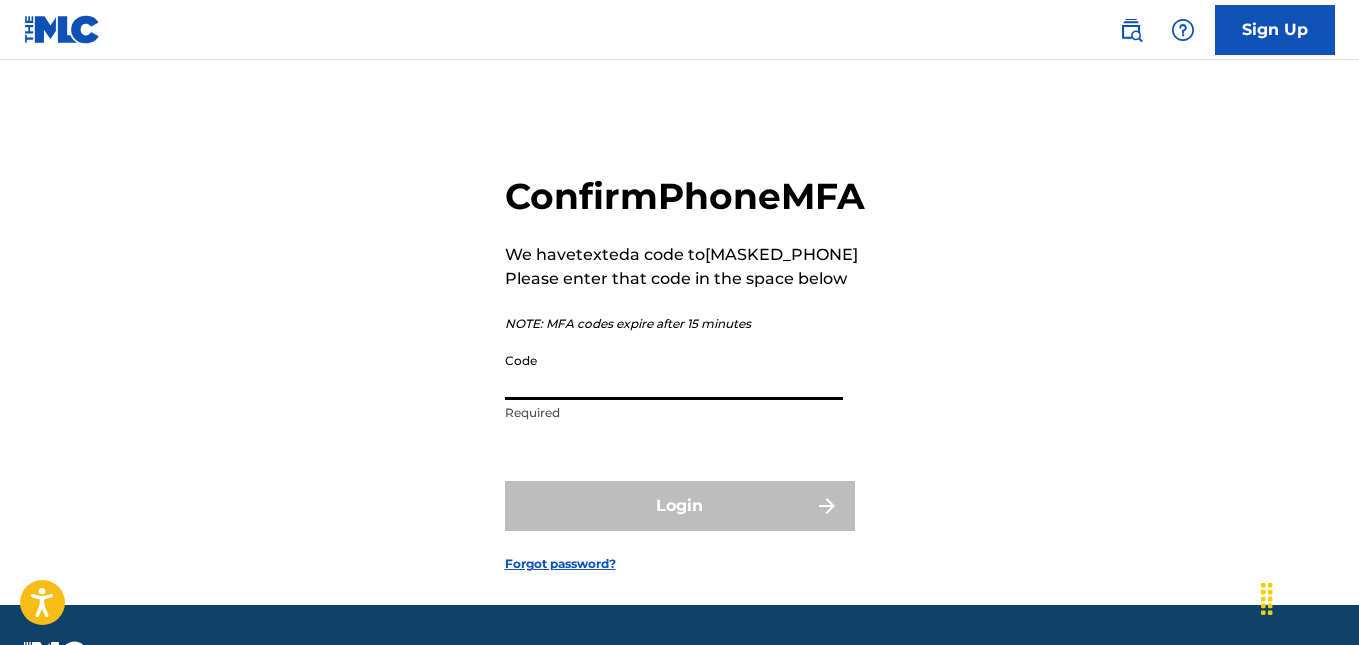 click on "Code" at bounding box center [674, 371] 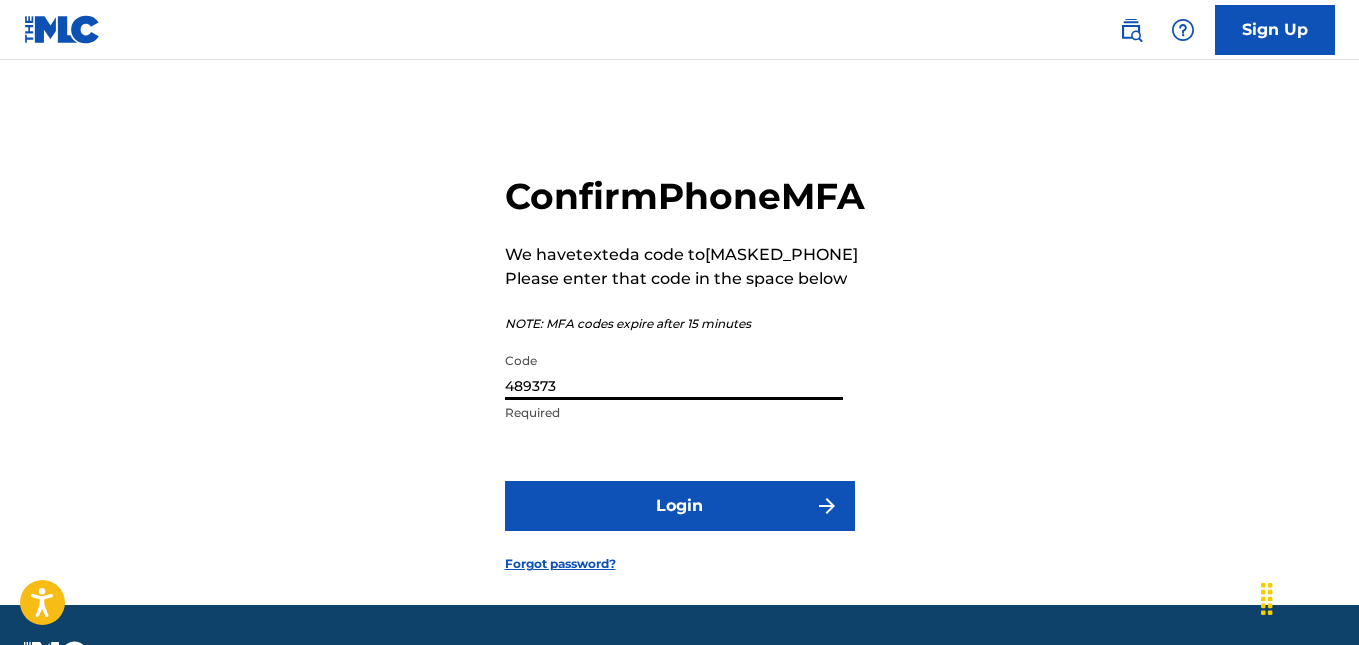type on "489373" 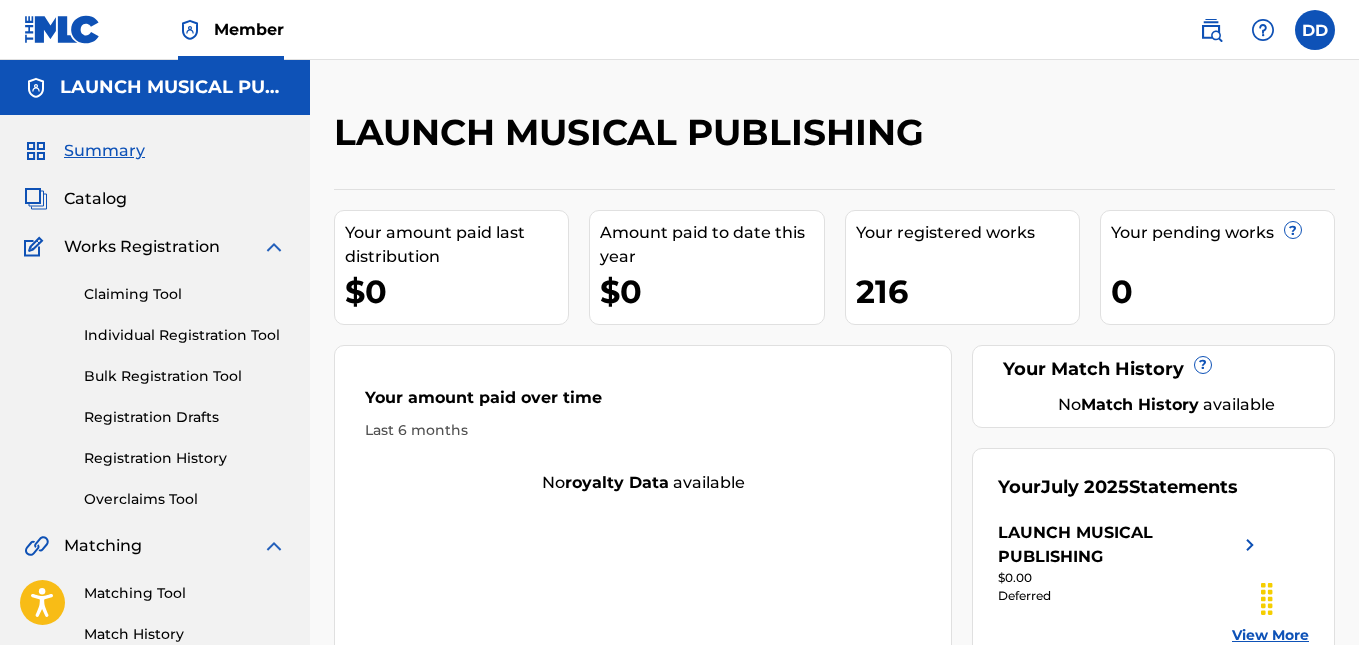 scroll, scrollTop: 0, scrollLeft: 0, axis: both 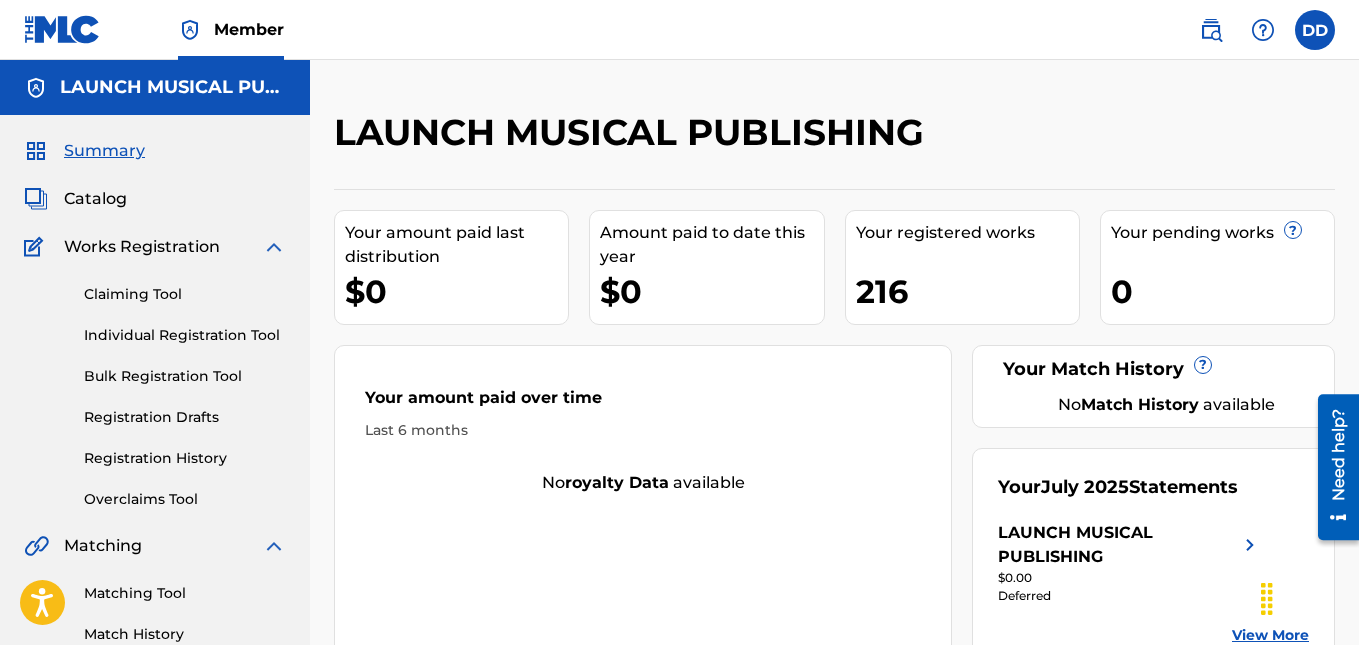 click on "LAUNCH MUSICAL PUBLISHING" at bounding box center (719, 139) 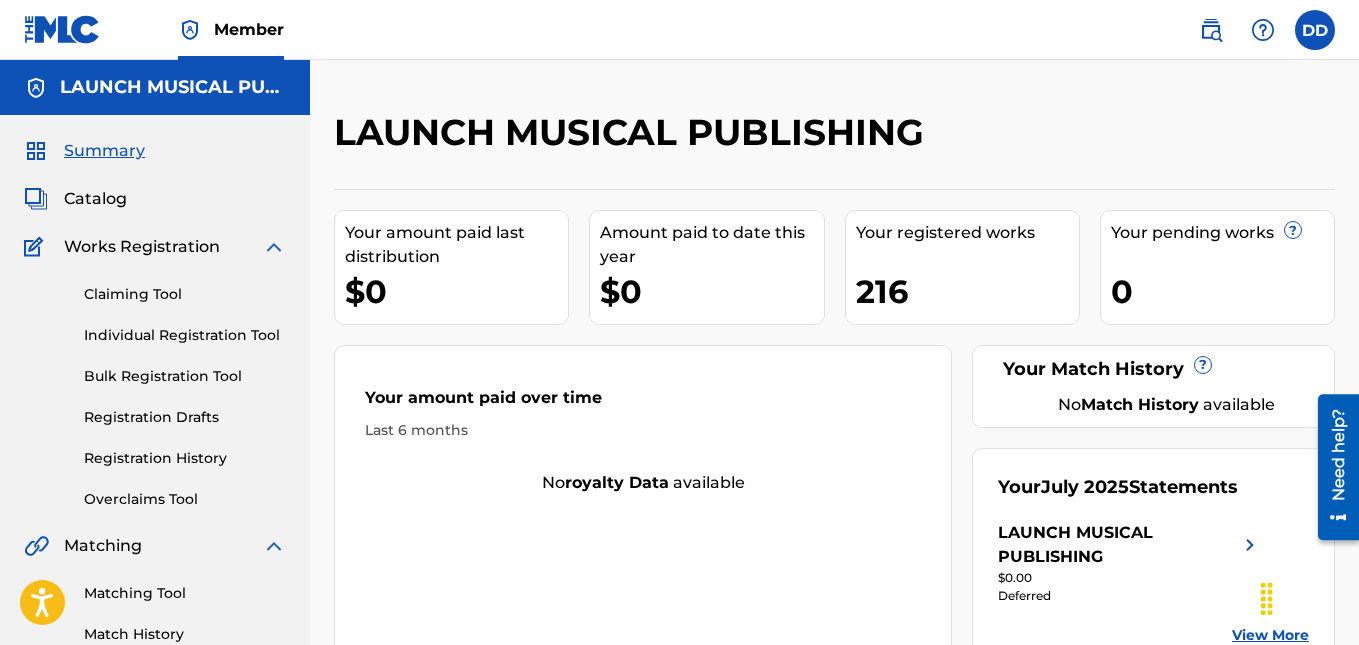 click on "Catalog" at bounding box center (95, 199) 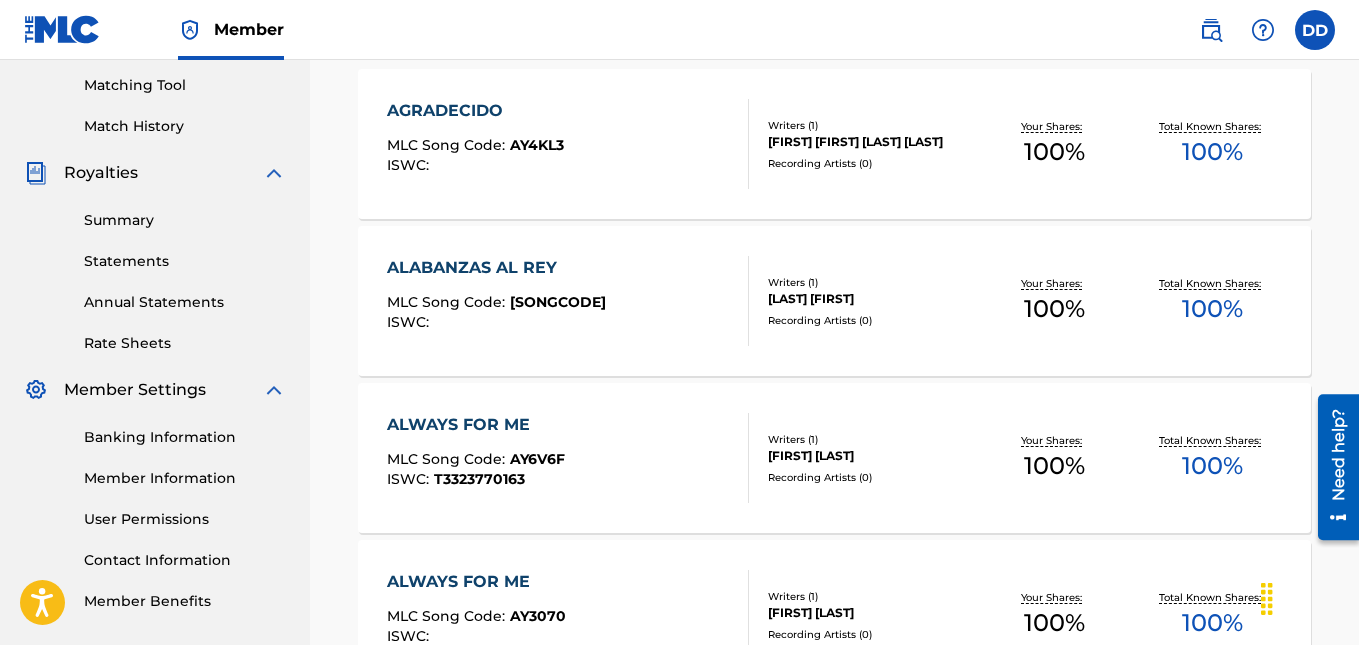 scroll, scrollTop: 509, scrollLeft: 0, axis: vertical 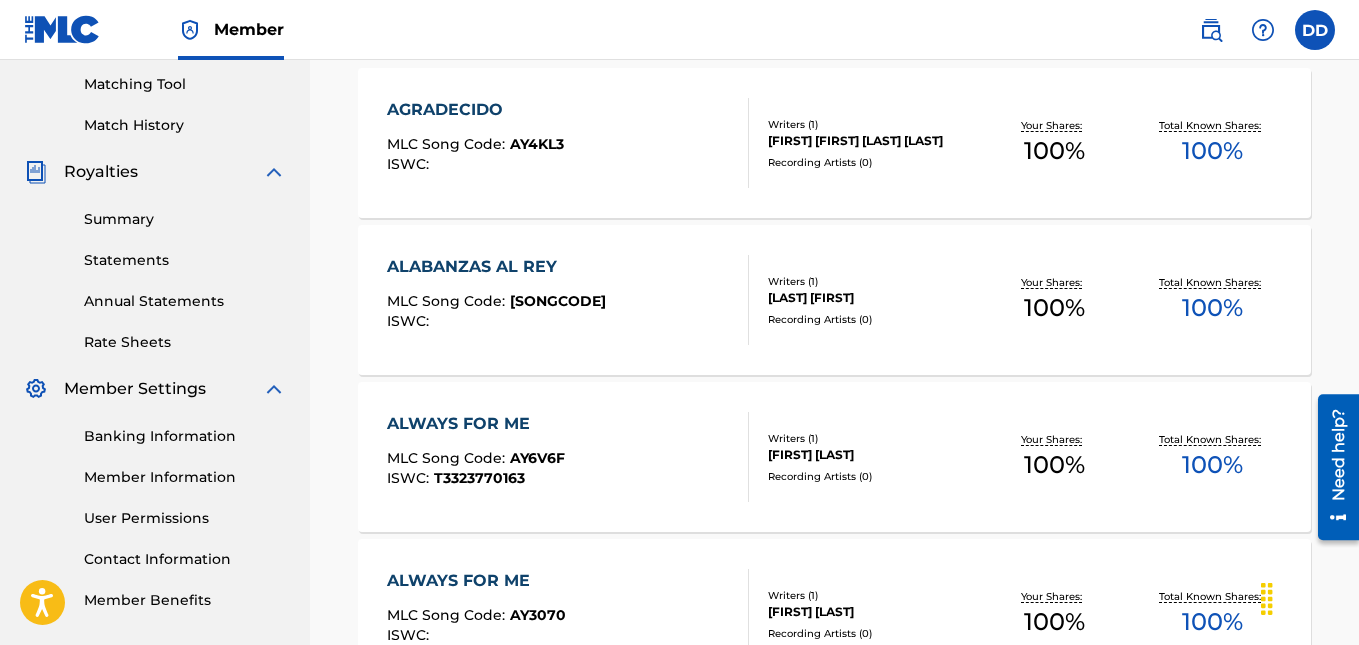 click on "ALABANZAS AL REY MLC Song Code : [SONGCODE] ISWC :" at bounding box center [568, 300] 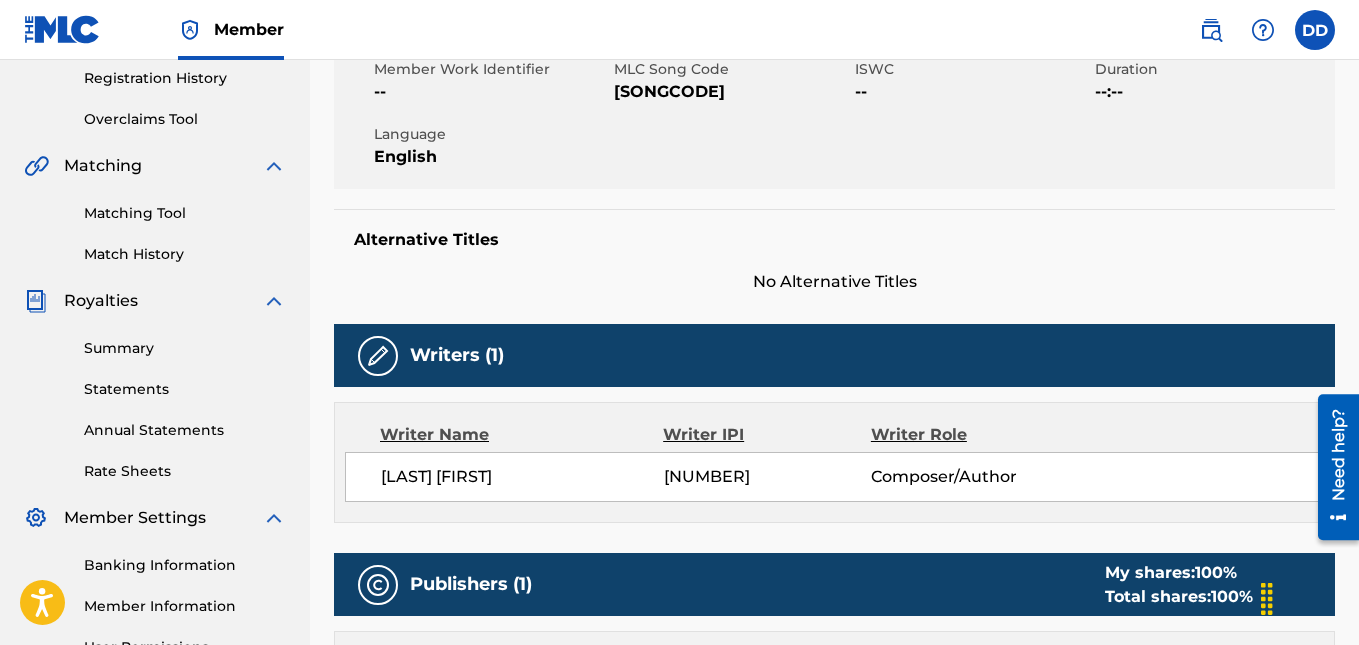 scroll, scrollTop: 743, scrollLeft: 0, axis: vertical 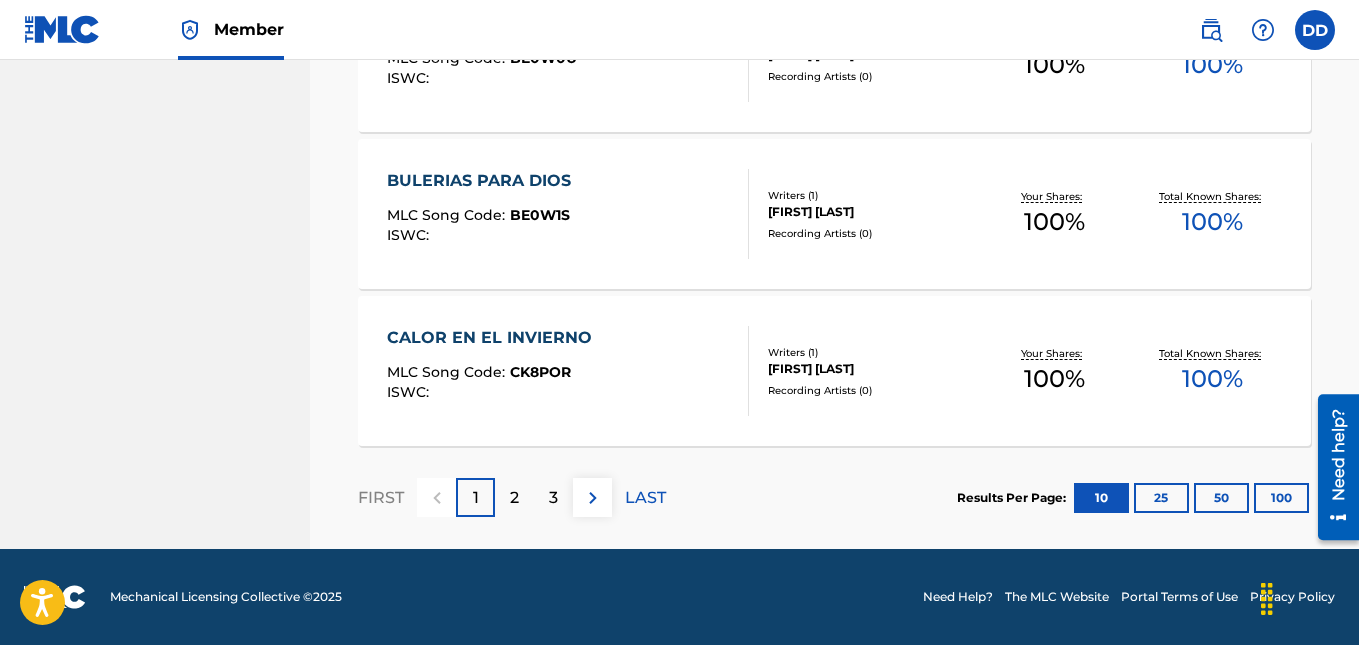click on "3" at bounding box center (553, 497) 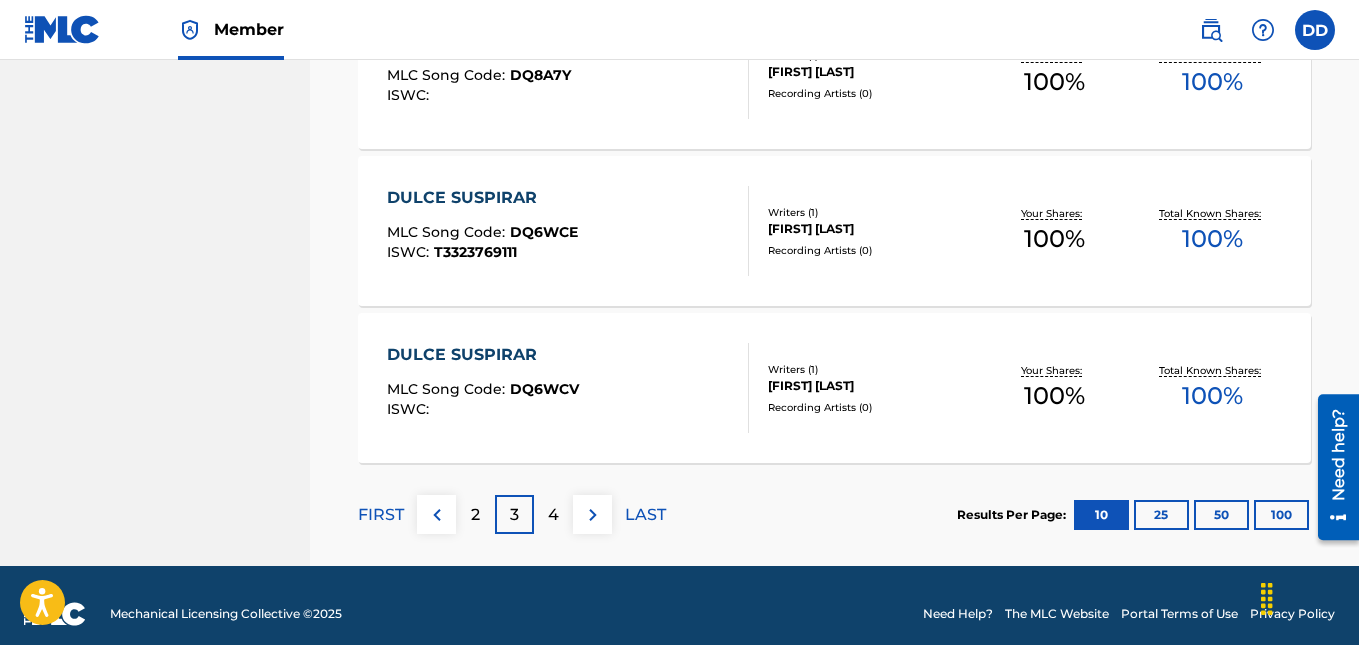 scroll, scrollTop: 1694, scrollLeft: 0, axis: vertical 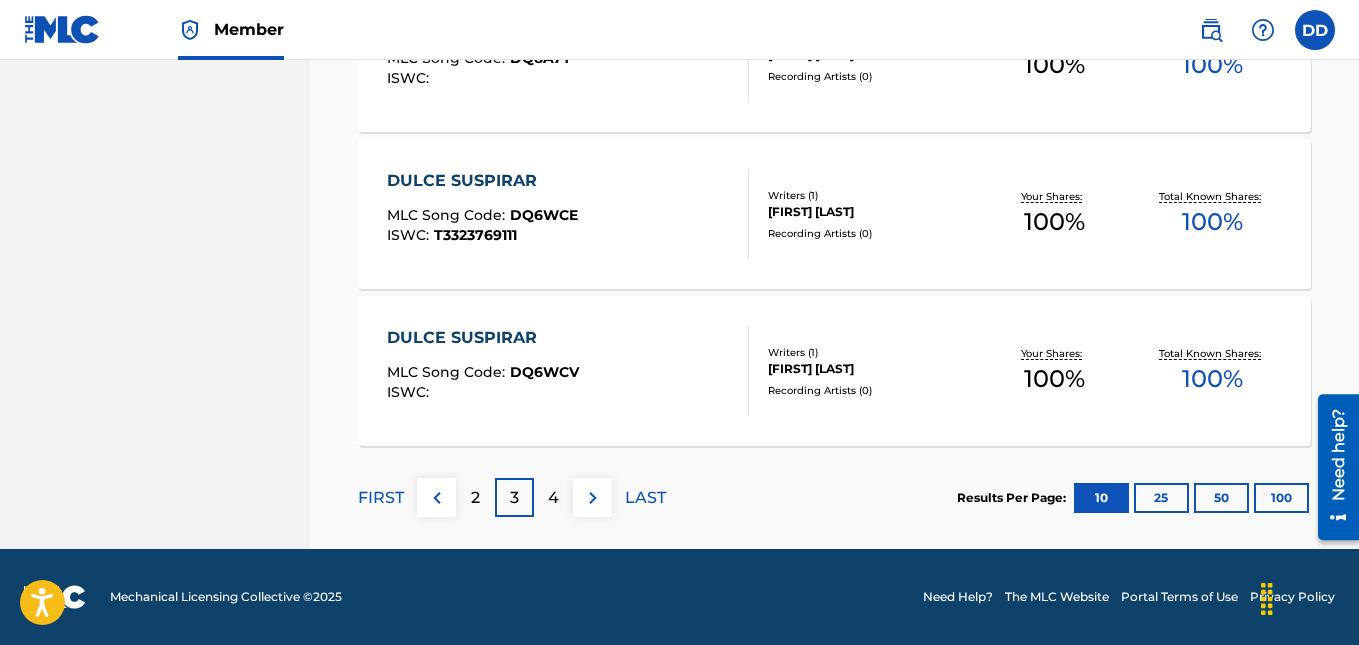 click on "4" at bounding box center [553, 497] 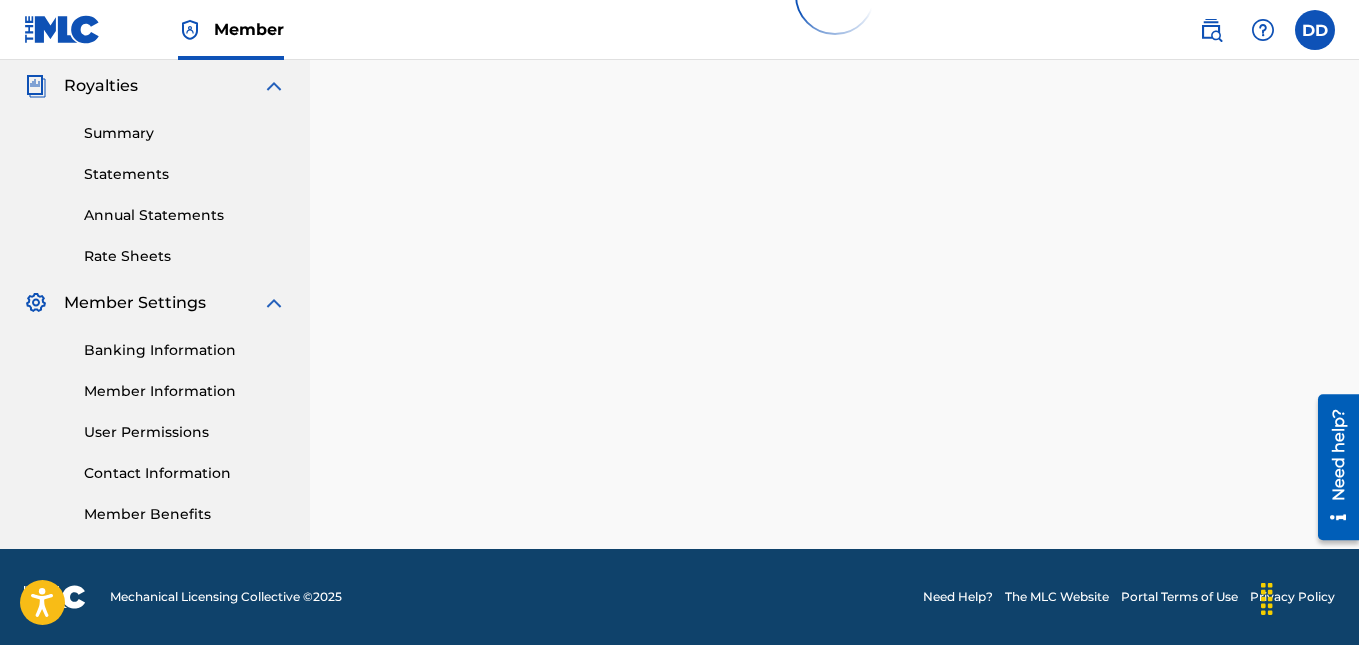 scroll, scrollTop: 1694, scrollLeft: 0, axis: vertical 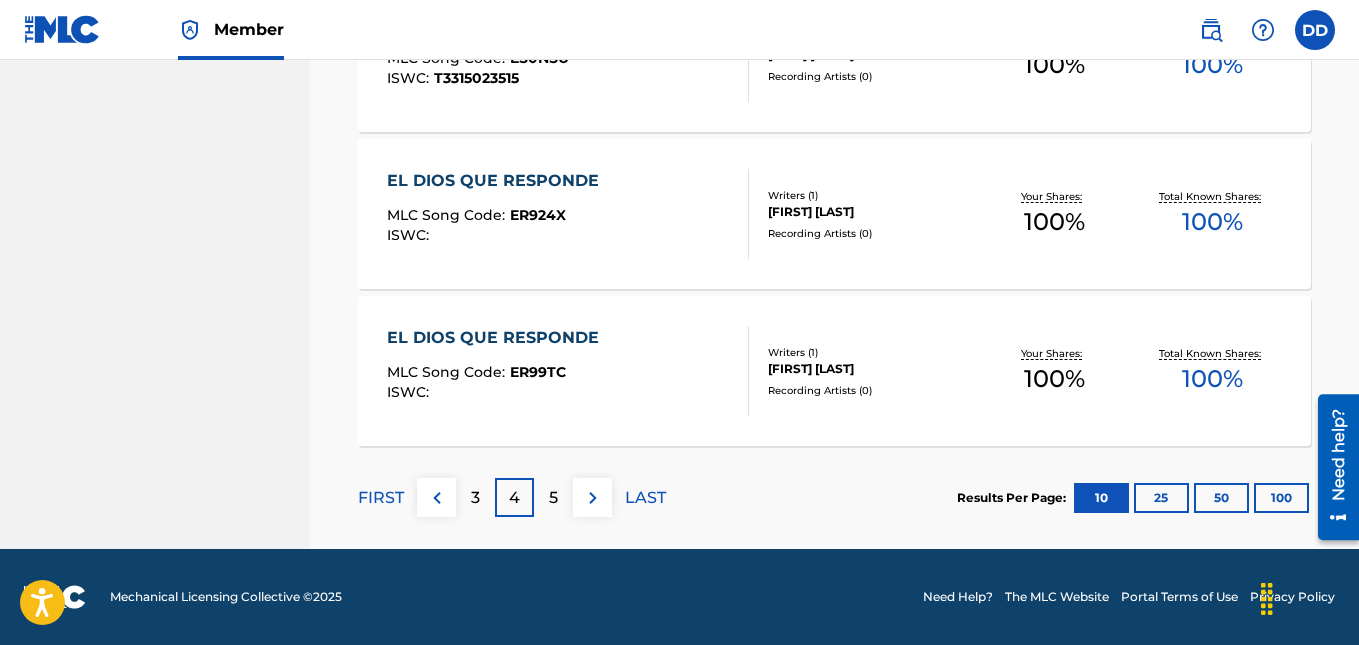 click on "100" at bounding box center [1281, 498] 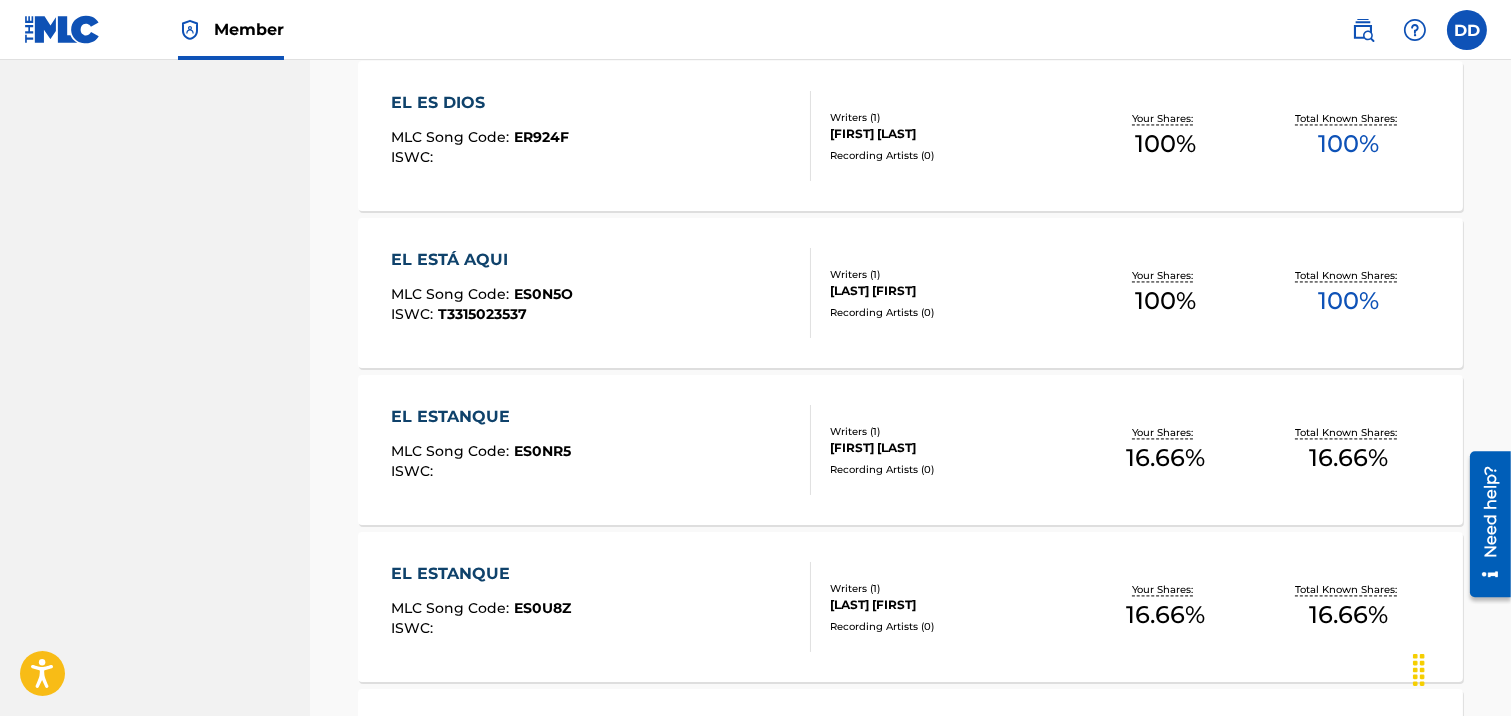 scroll, scrollTop: 7270, scrollLeft: 0, axis: vertical 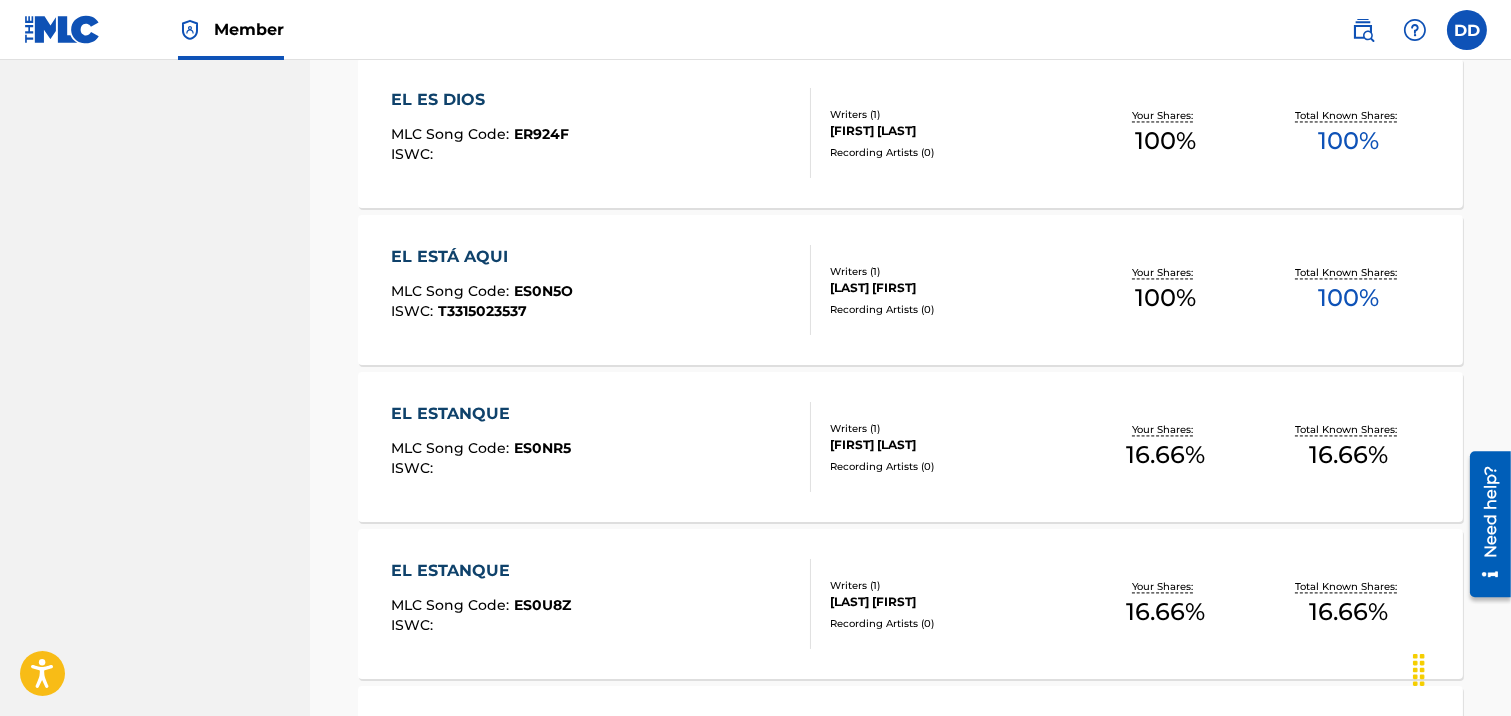 click on "EL ESTANQUE MLC Song Code : [SONGCODE] ISWC :" at bounding box center (601, 447) 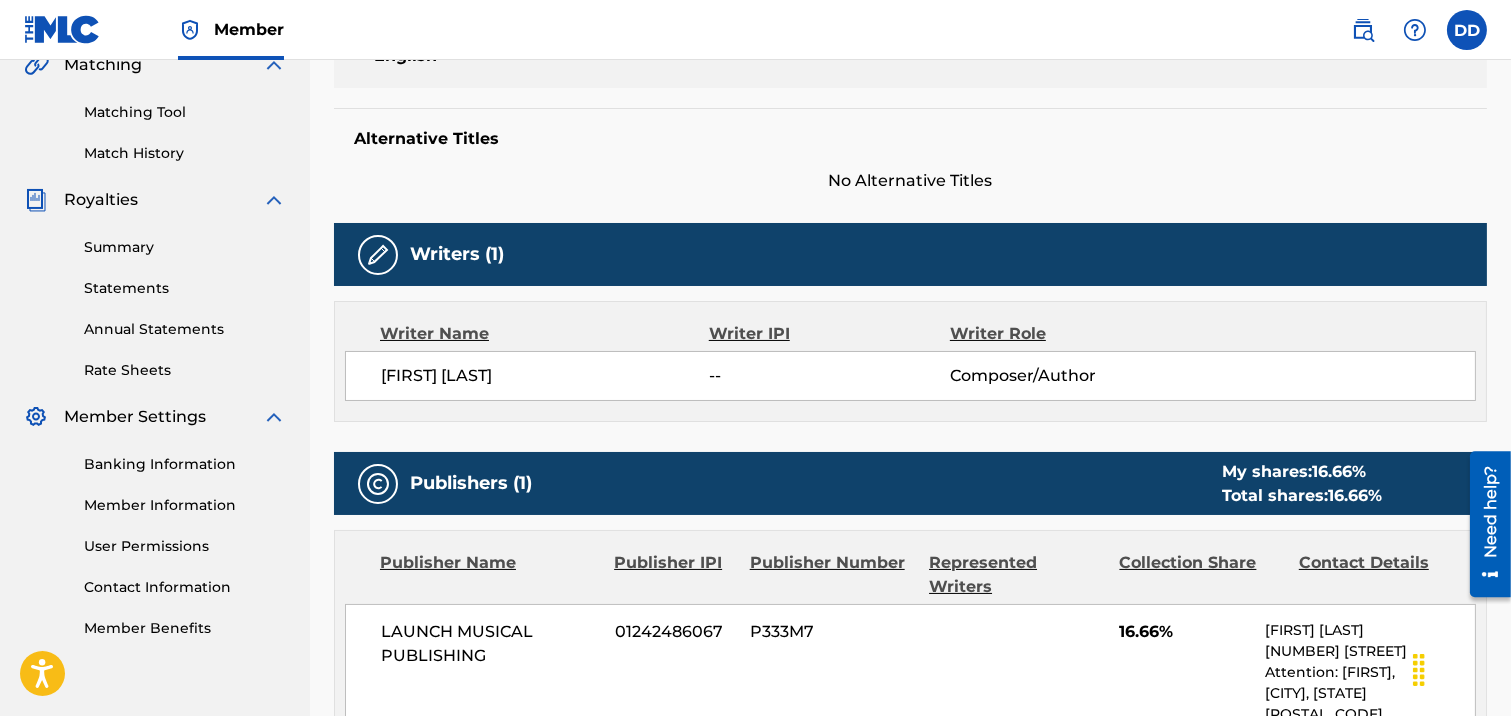 scroll, scrollTop: 477, scrollLeft: 0, axis: vertical 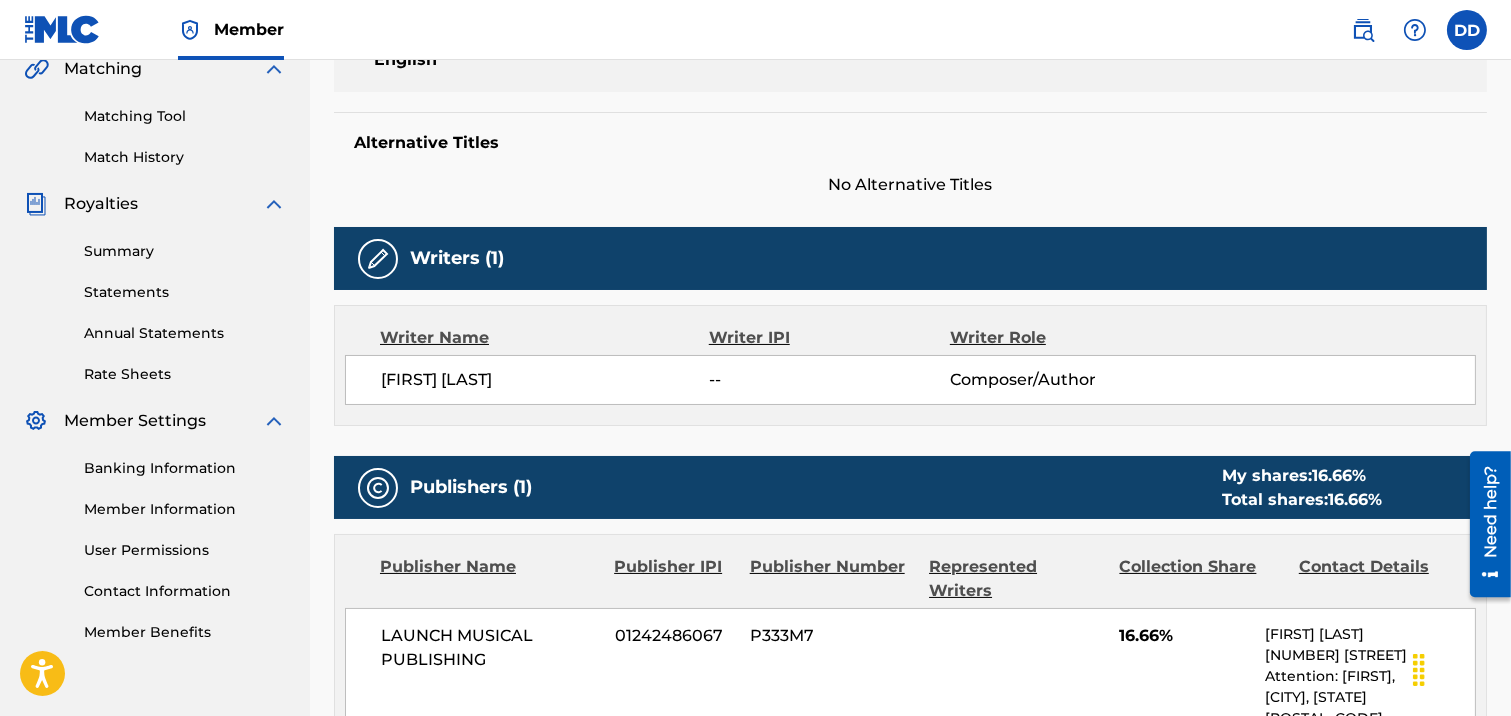 click on "--" at bounding box center (829, 380) 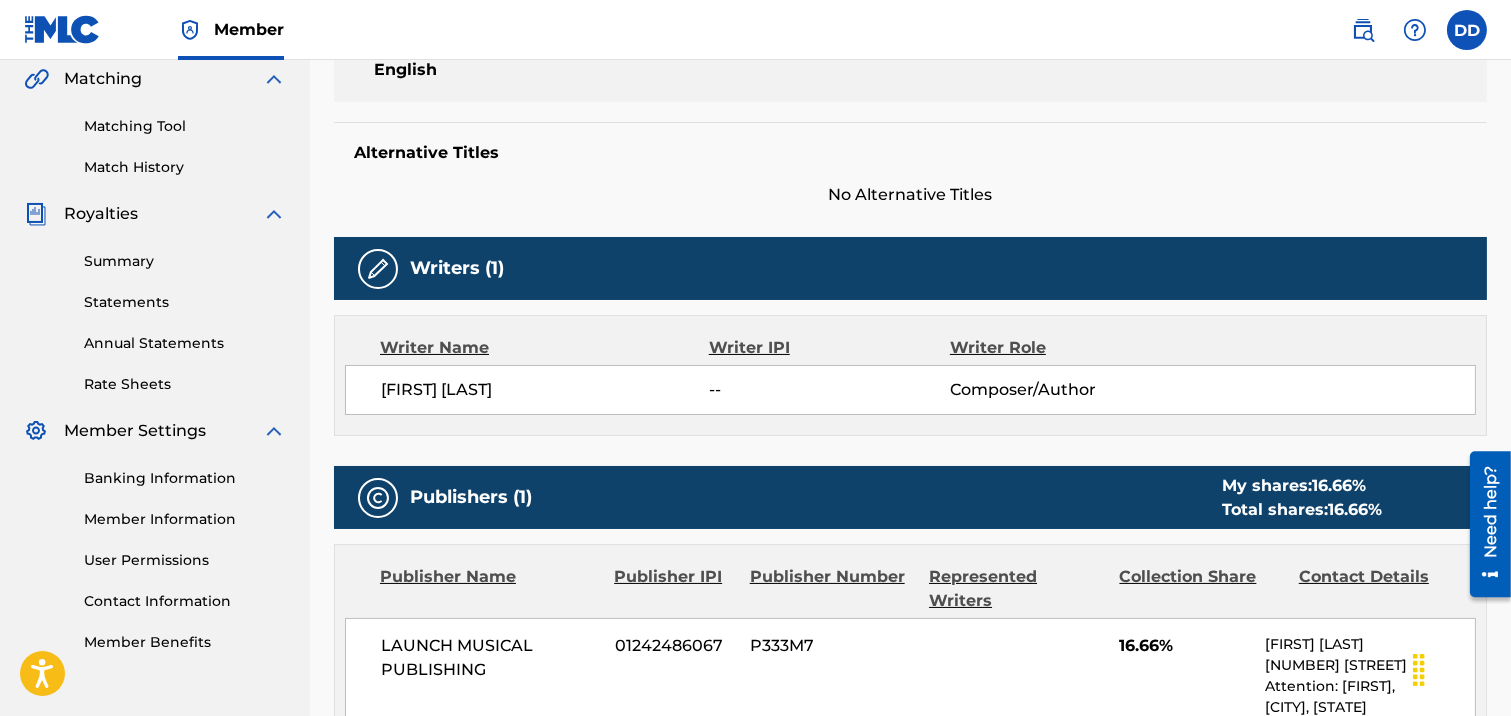 scroll, scrollTop: 898, scrollLeft: 0, axis: vertical 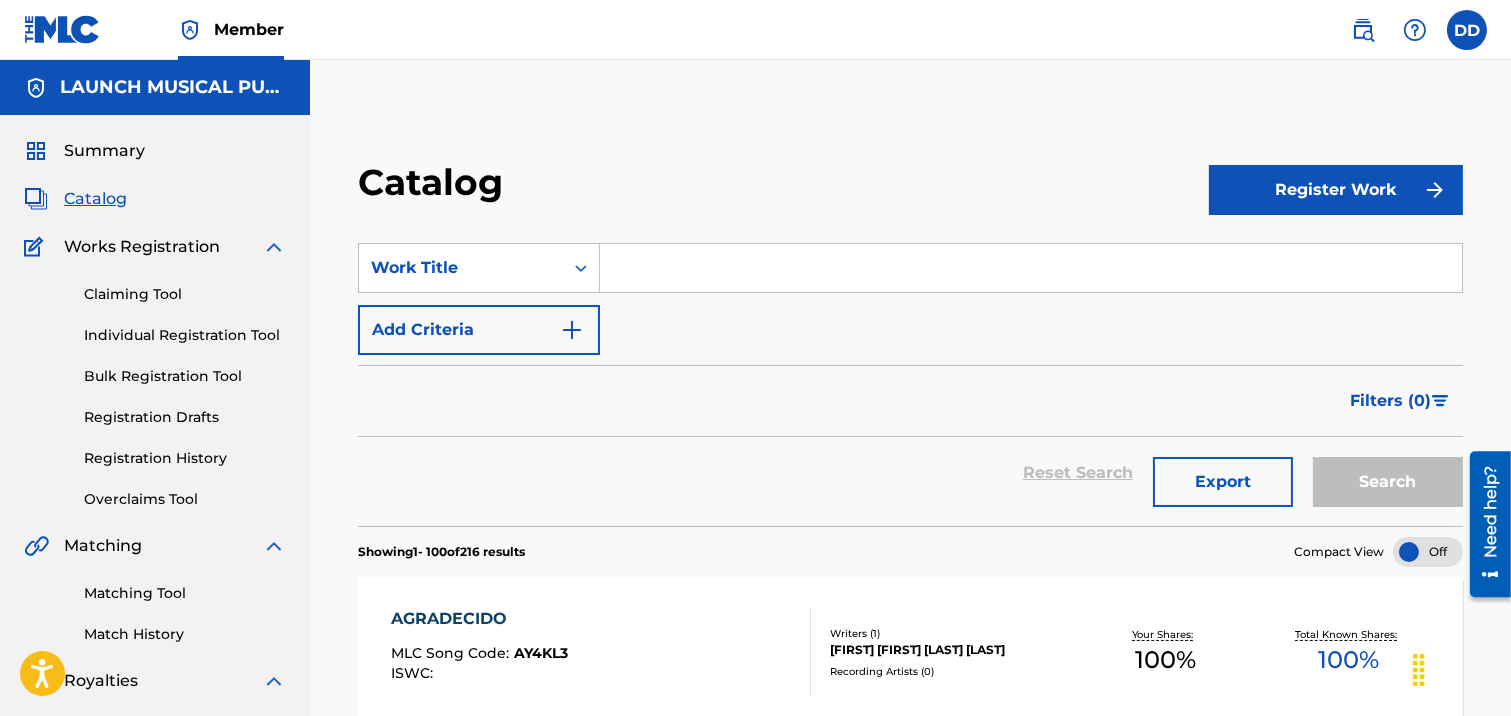 click on "Summary" at bounding box center [104, 151] 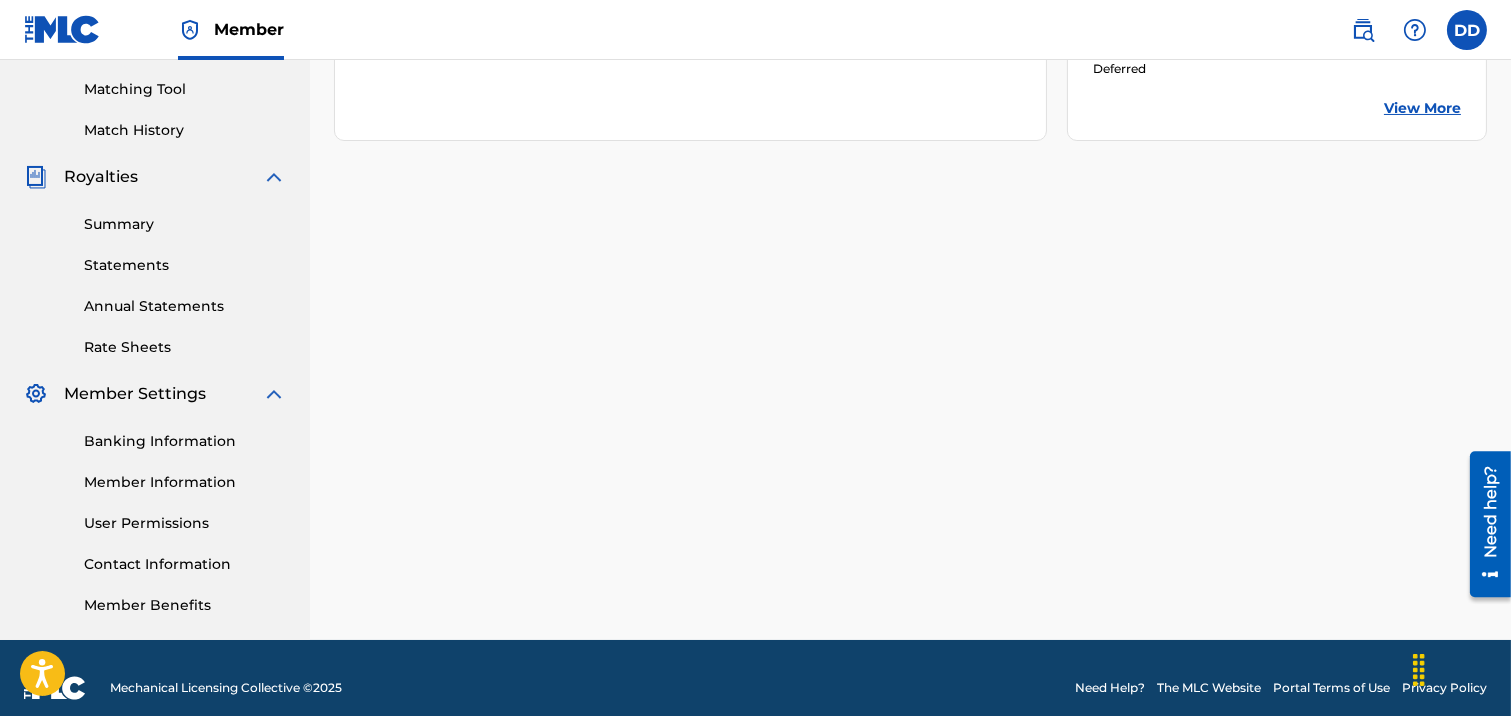 scroll, scrollTop: 523, scrollLeft: 0, axis: vertical 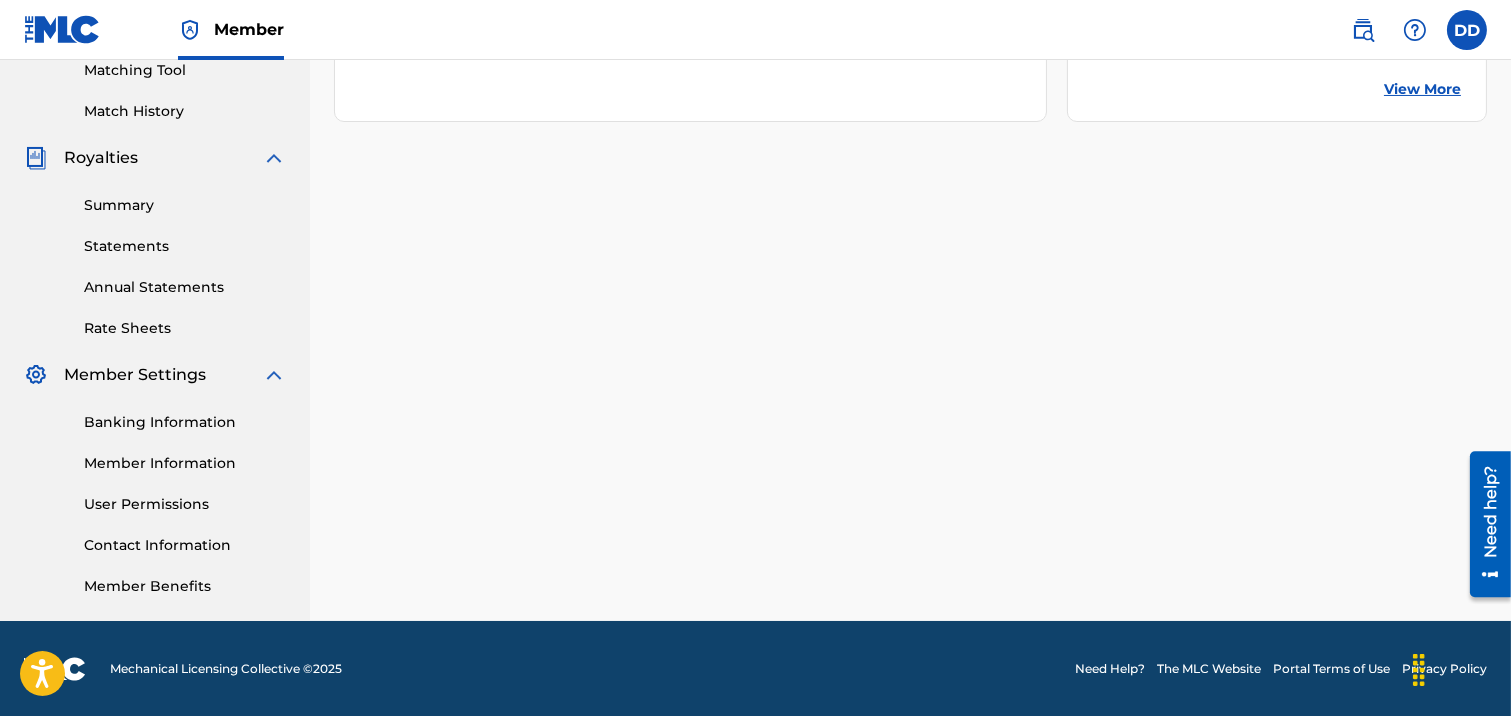 click on "Member Settings" at bounding box center (135, 375) 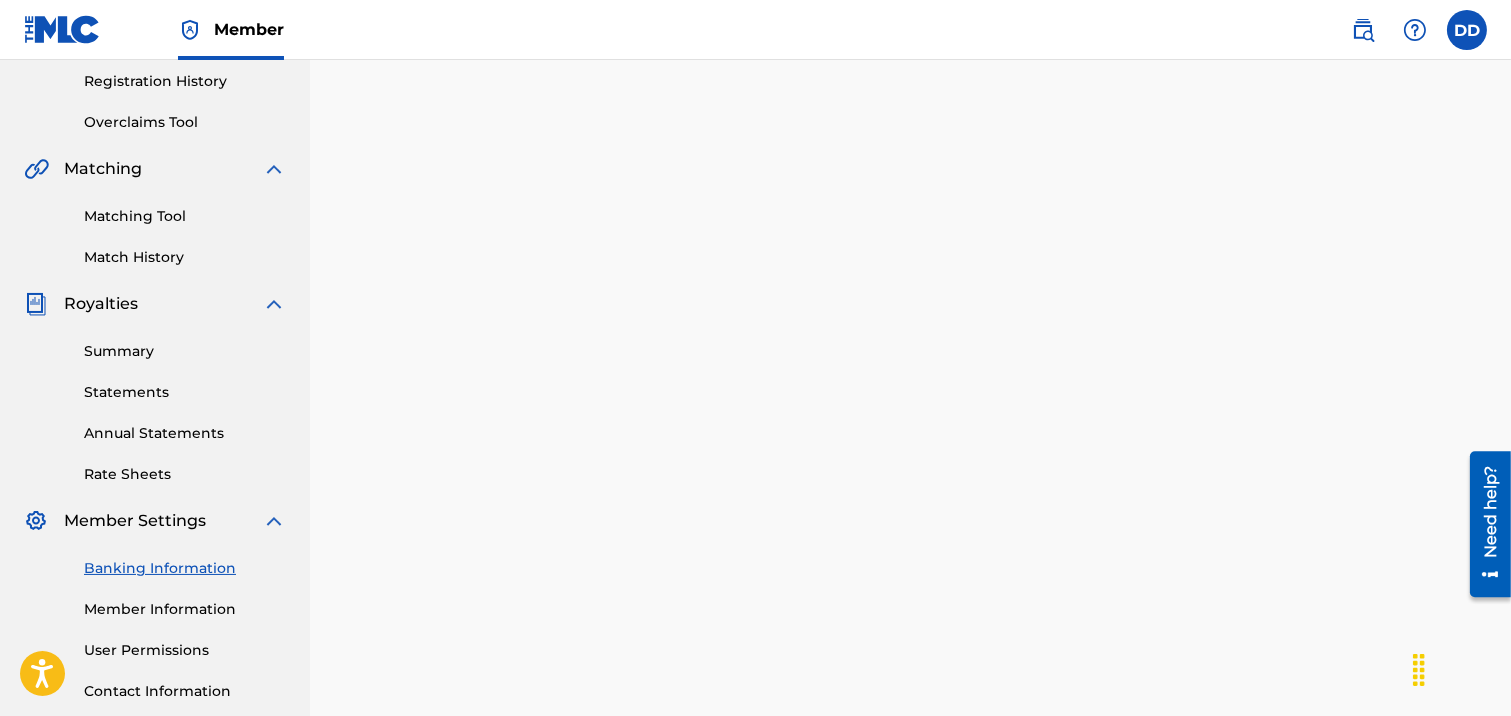 scroll, scrollTop: 350, scrollLeft: 0, axis: vertical 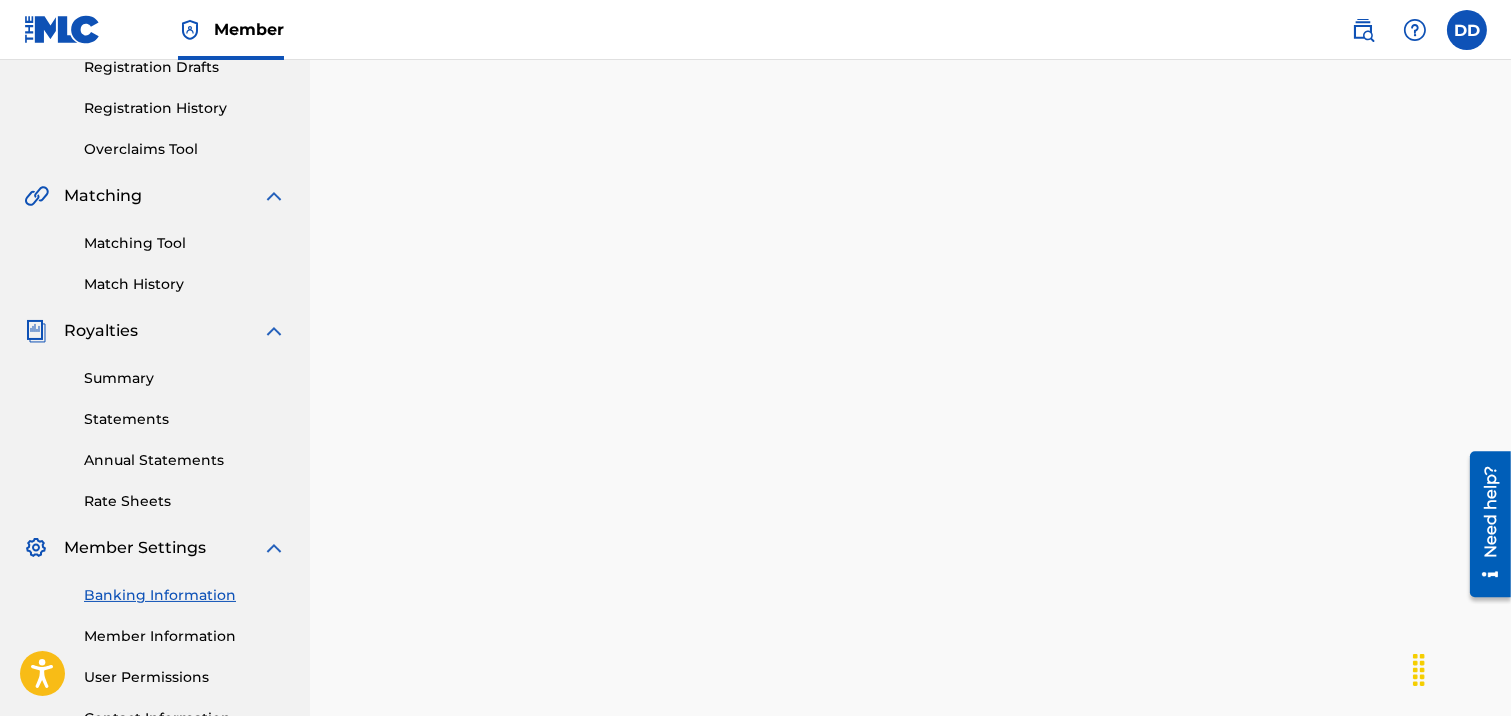 click on "Banking Information" at bounding box center [185, 595] 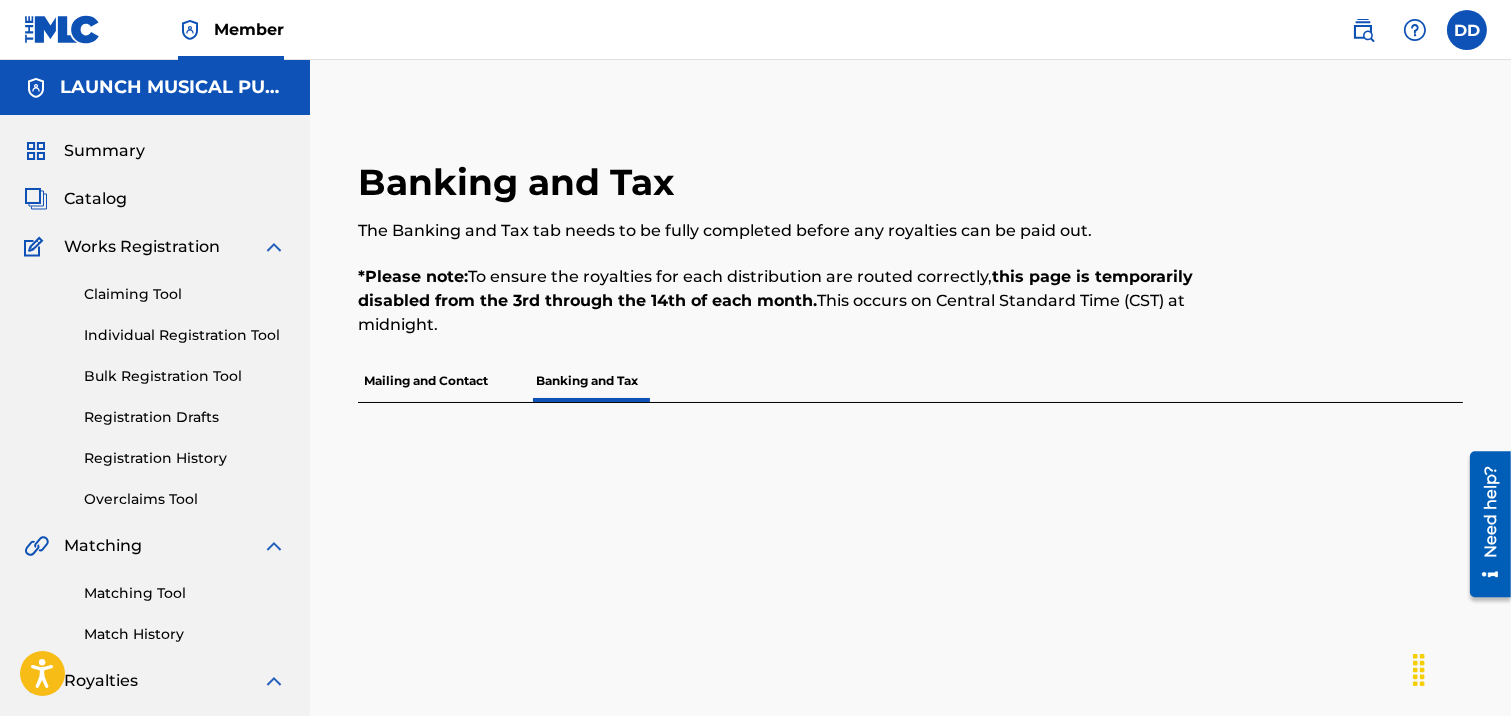 click on "Banking and Tax" at bounding box center (587, 381) 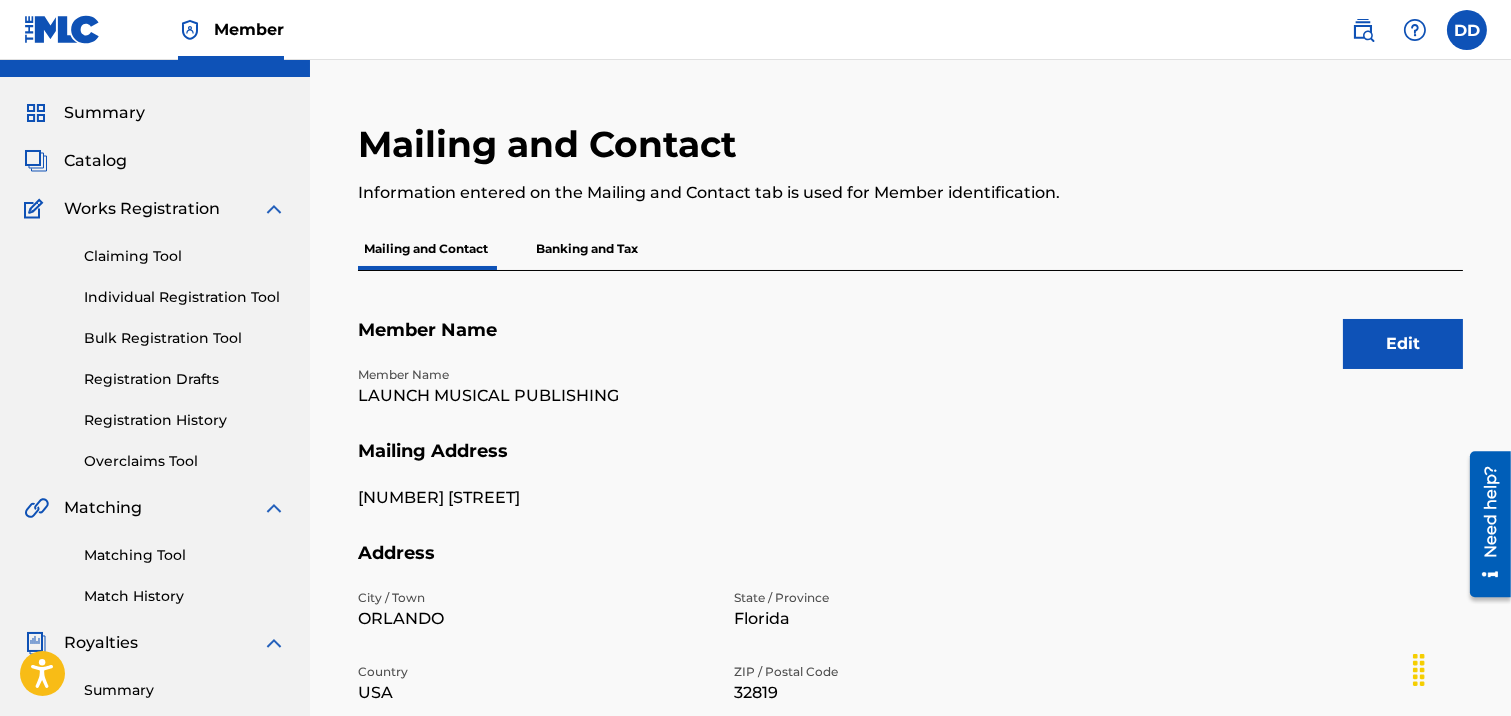 scroll, scrollTop: 0, scrollLeft: 0, axis: both 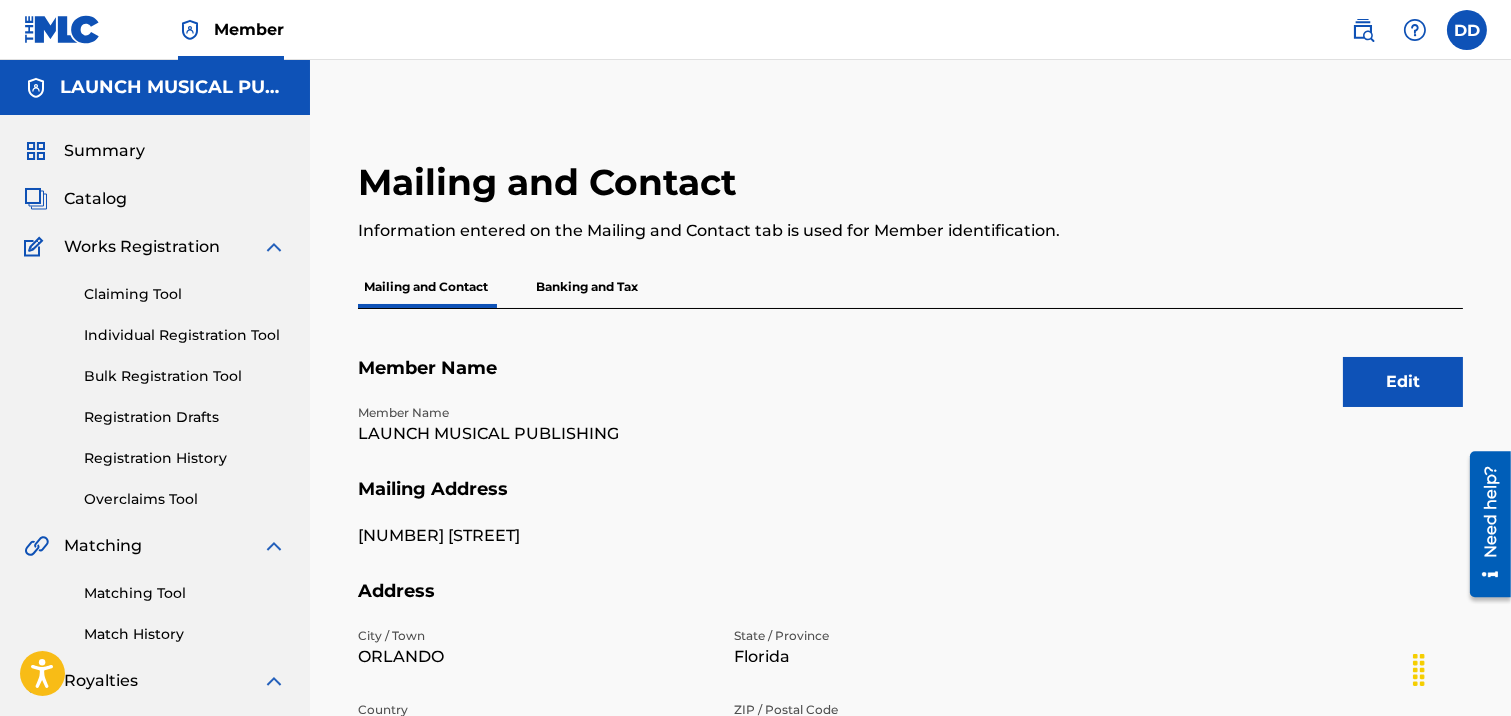click on "Banking and Tax" at bounding box center (587, 287) 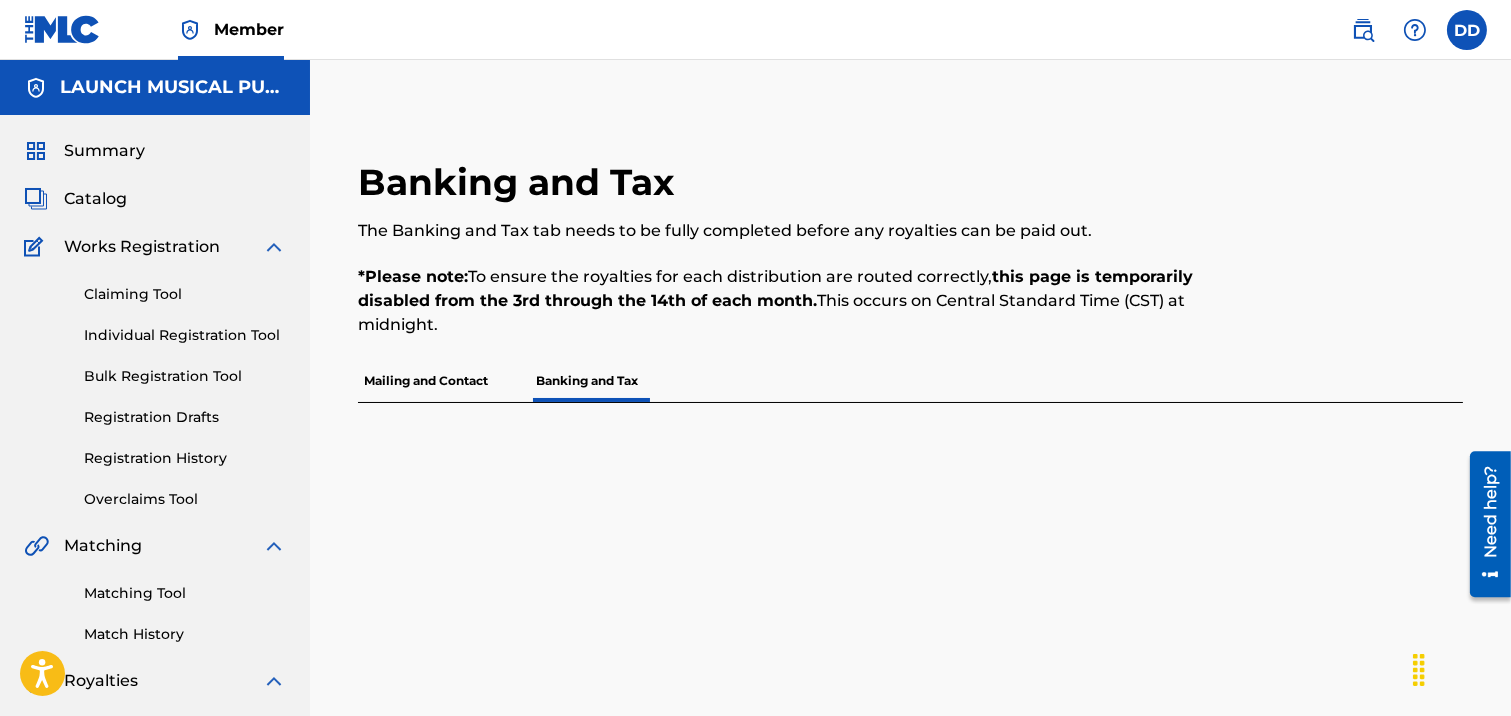 click on "The Banking and Tax tab needs to be fully completed before any royalties can be paid out." at bounding box center [783, 231] 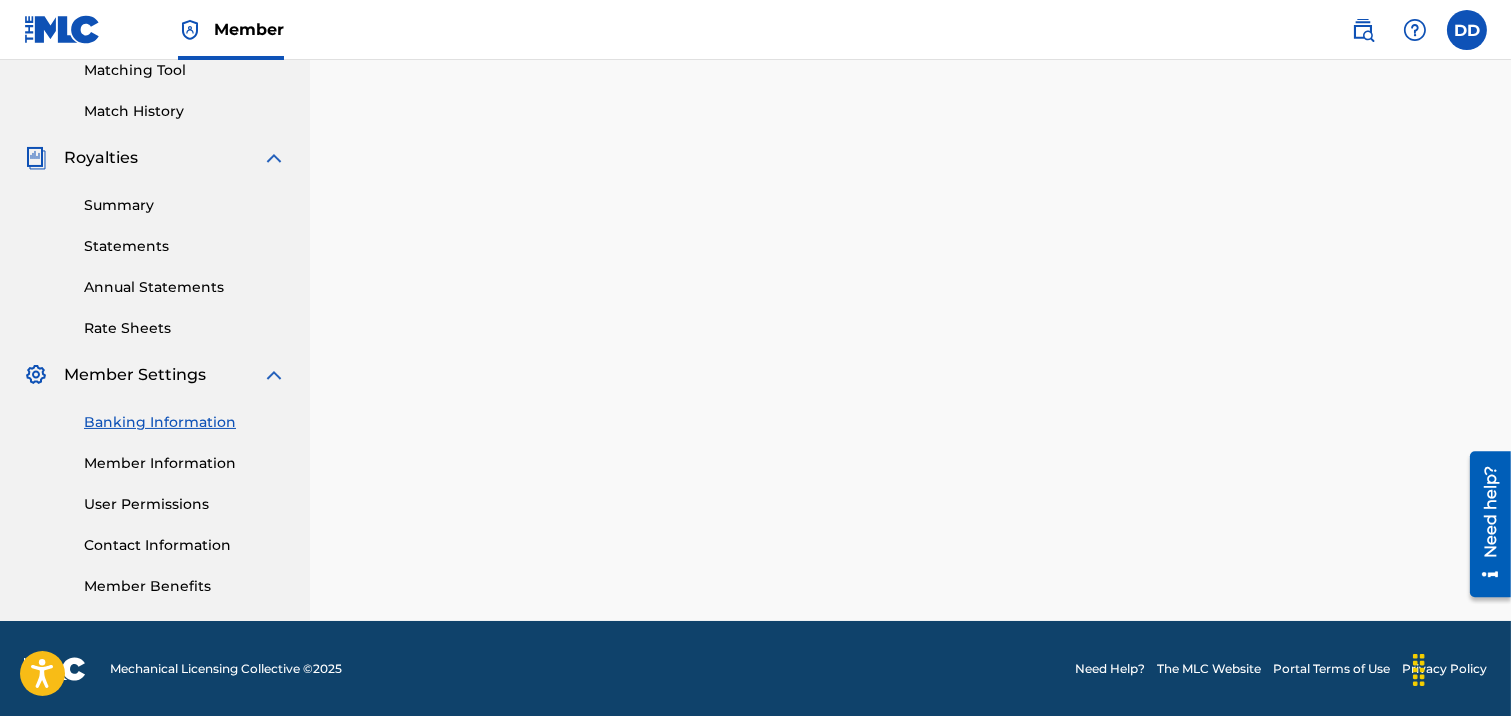 scroll, scrollTop: 0, scrollLeft: 0, axis: both 